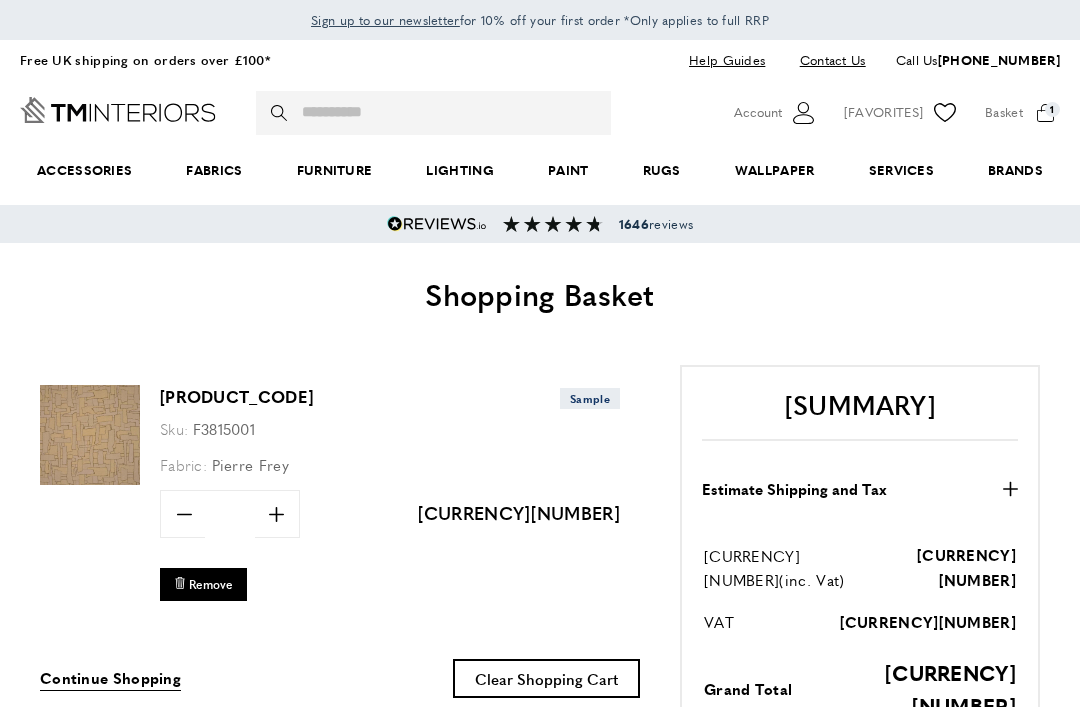 scroll, scrollTop: 0, scrollLeft: 0, axis: both 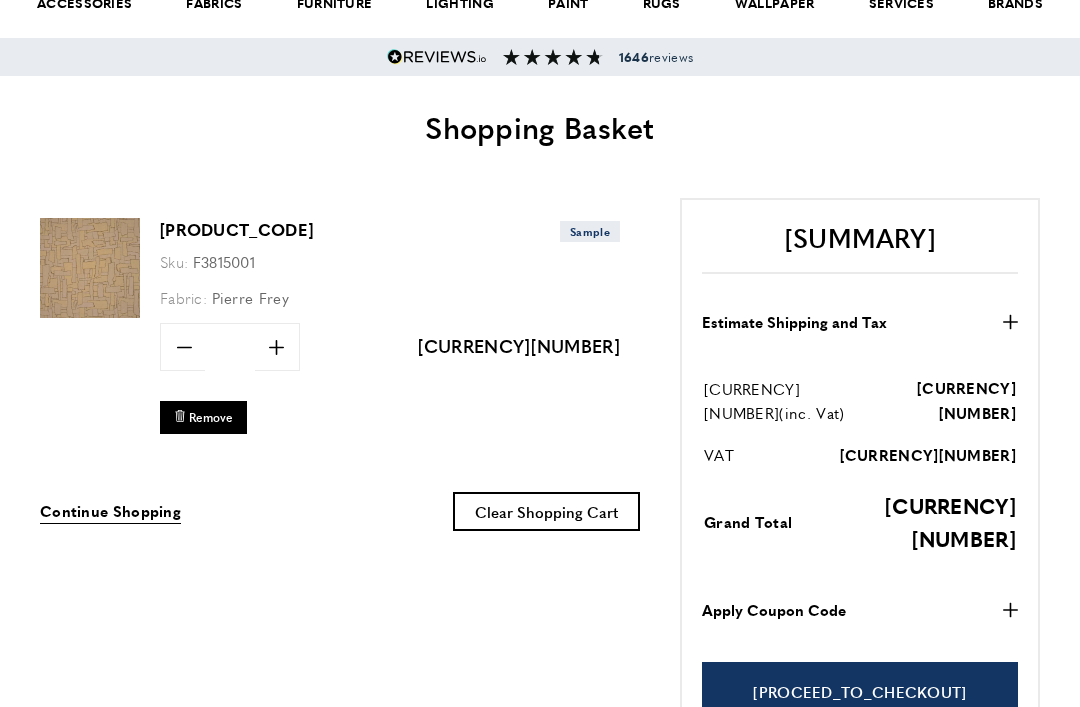 click on "Continue Shopping" at bounding box center (110, 510) 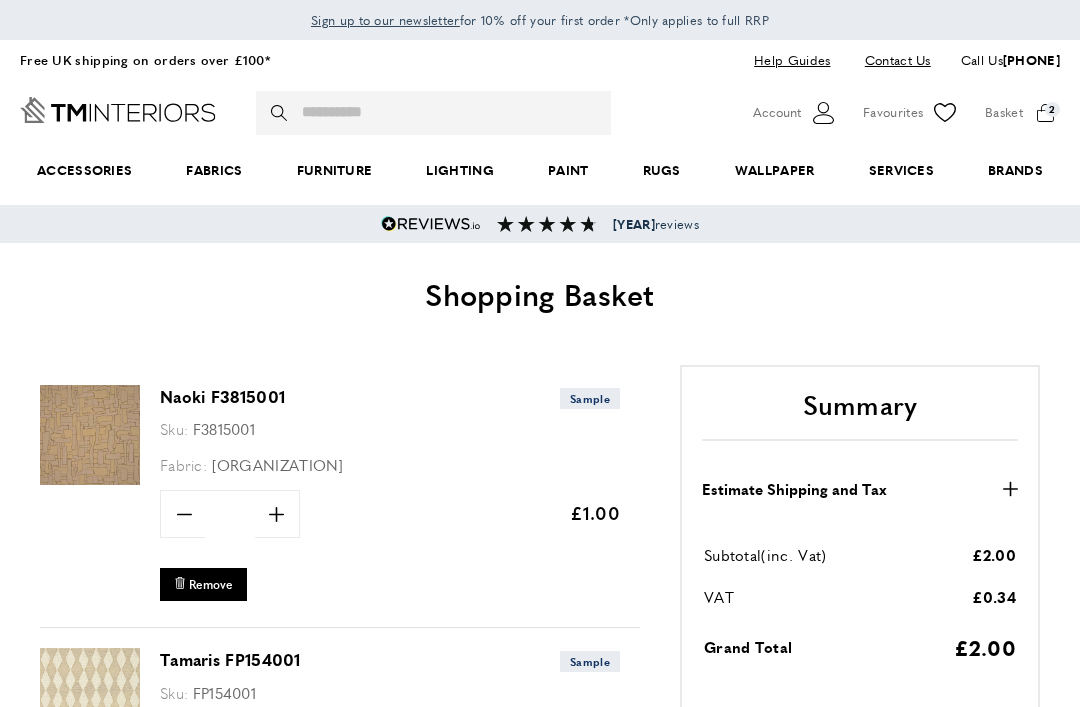 scroll, scrollTop: 0, scrollLeft: 0, axis: both 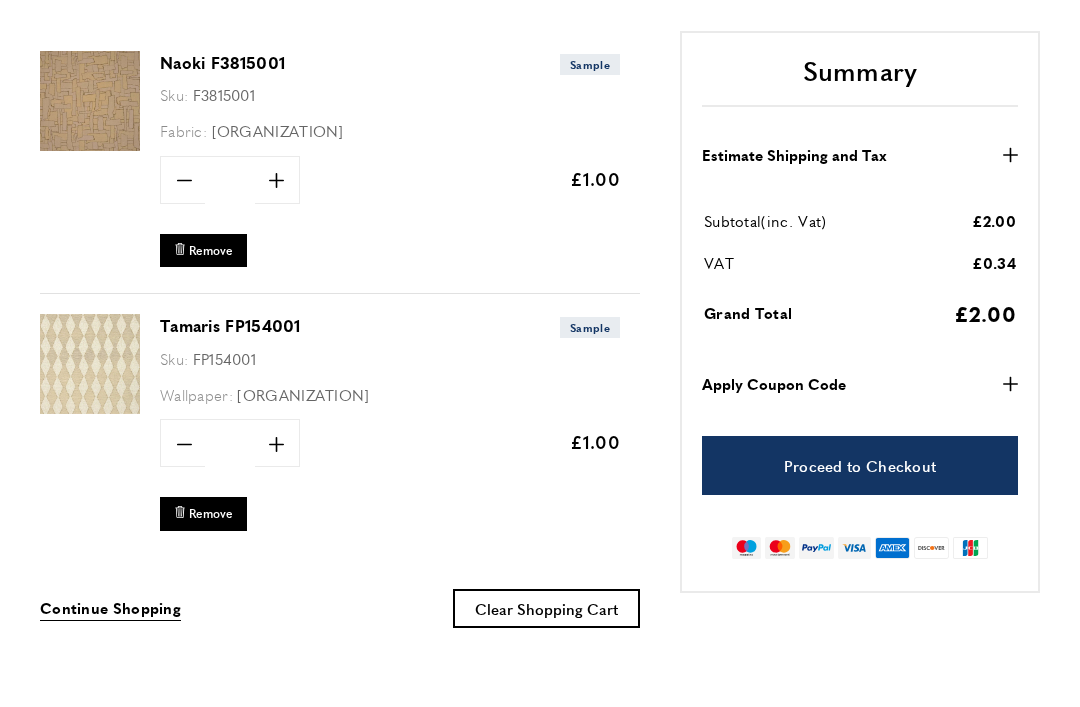 click on "Tamaris FP154001
Sample
Sku:
FP154001
Wallpaper:
Pierre Frey
Quantity
minus
*
plus
Update" at bounding box center (340, 425) 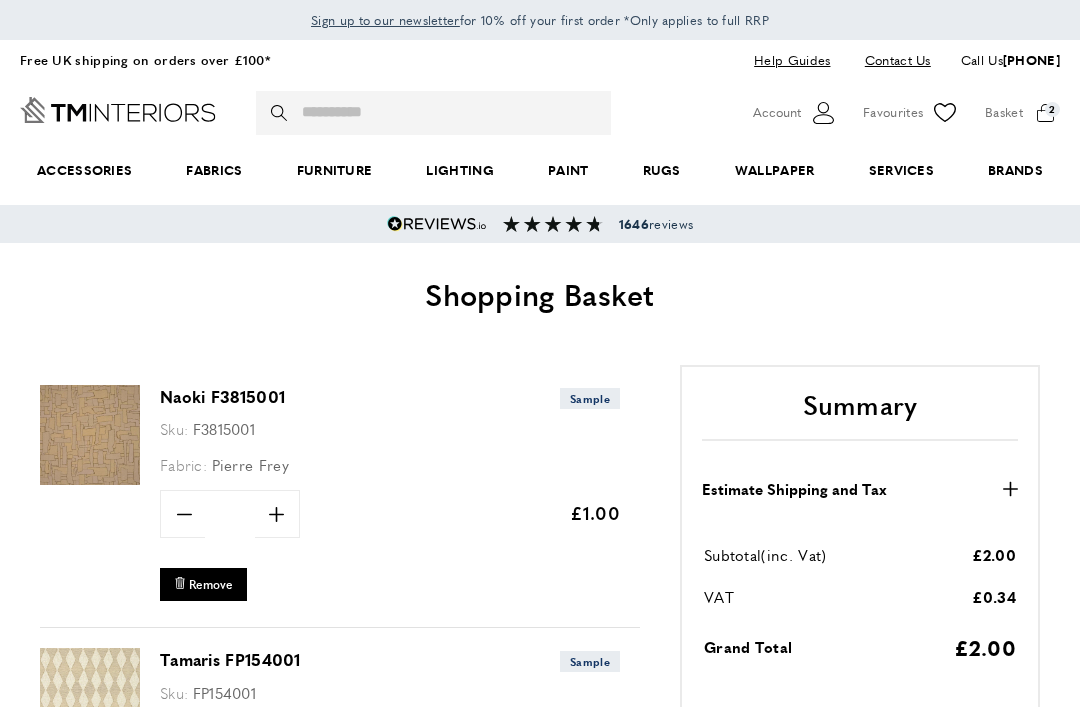 scroll, scrollTop: 398, scrollLeft: 0, axis: vertical 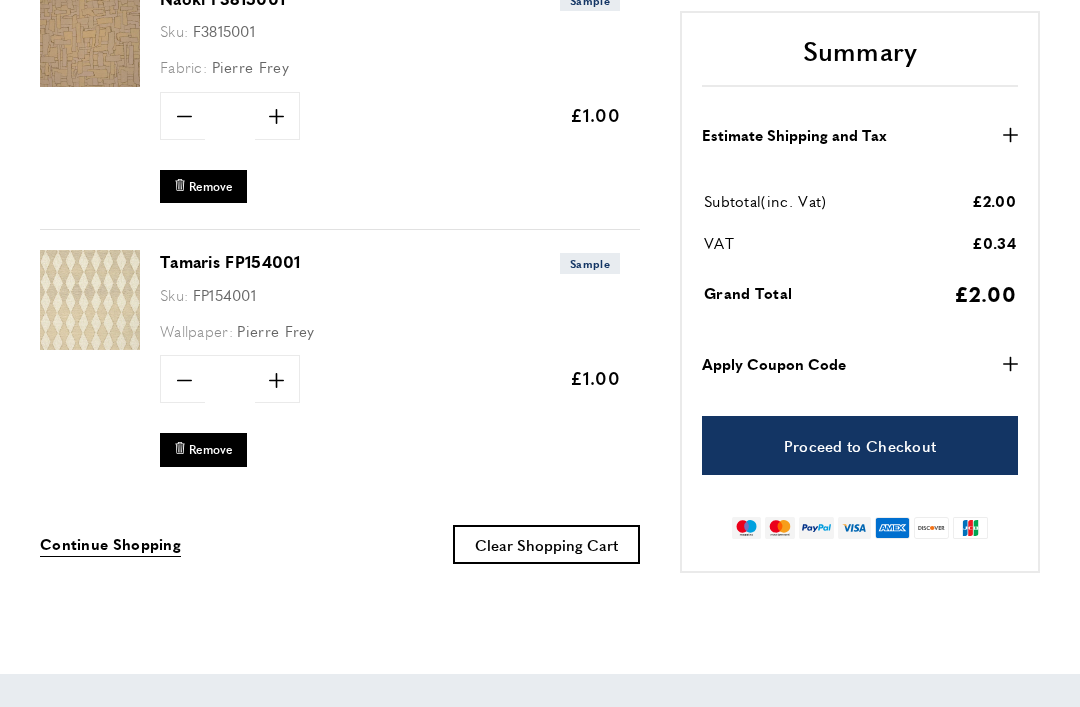 click on "Proceed to Checkout" at bounding box center [860, 445] 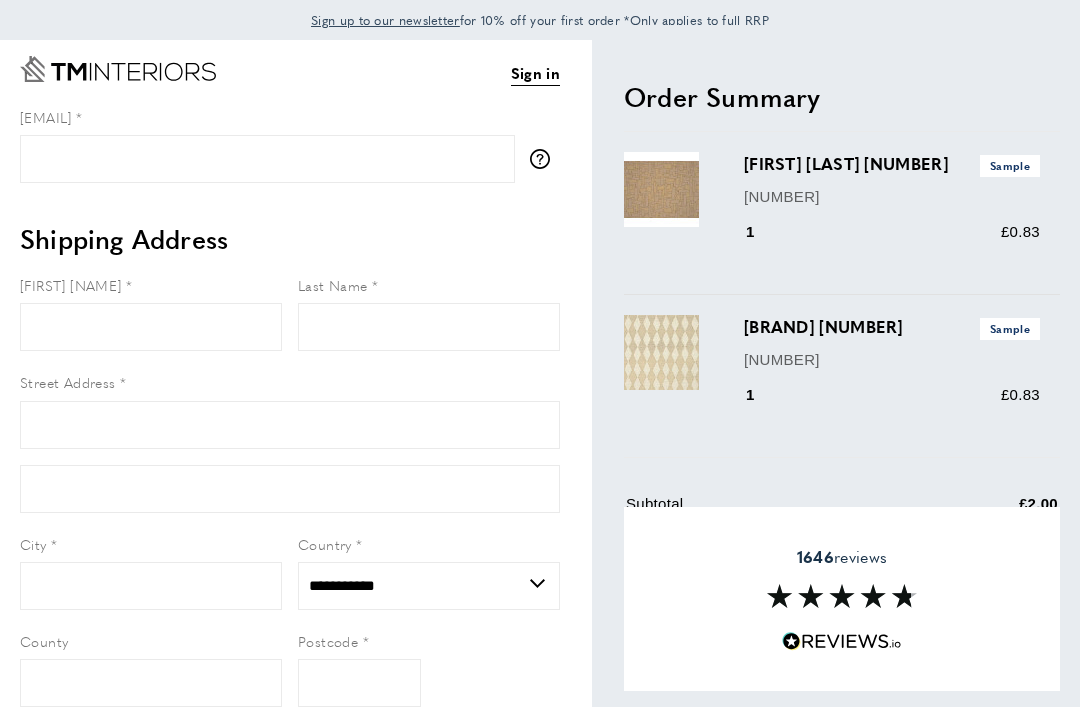 scroll, scrollTop: 0, scrollLeft: 0, axis: both 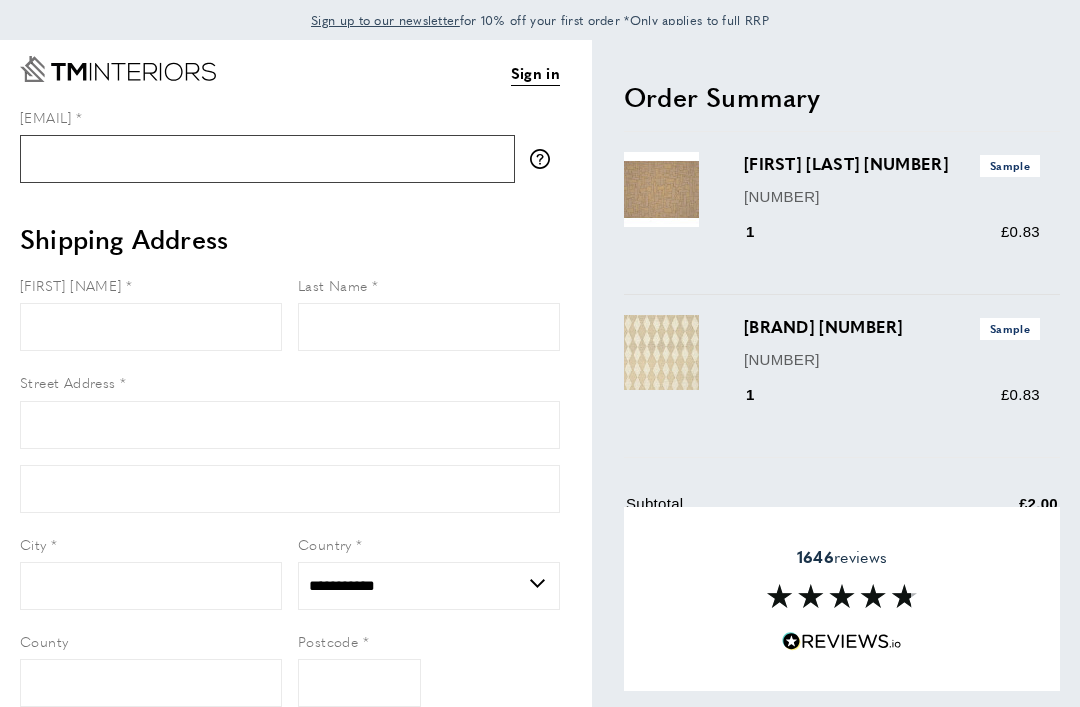 click on "Email address" at bounding box center [267, 159] 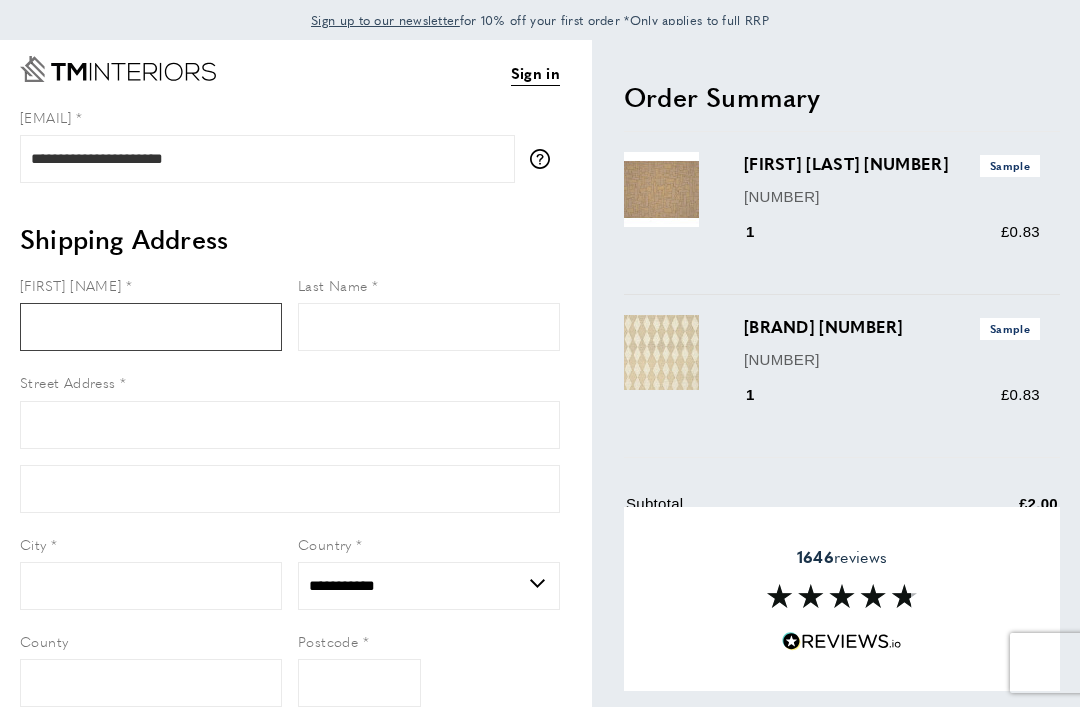 click on "First Name" at bounding box center [151, 327] 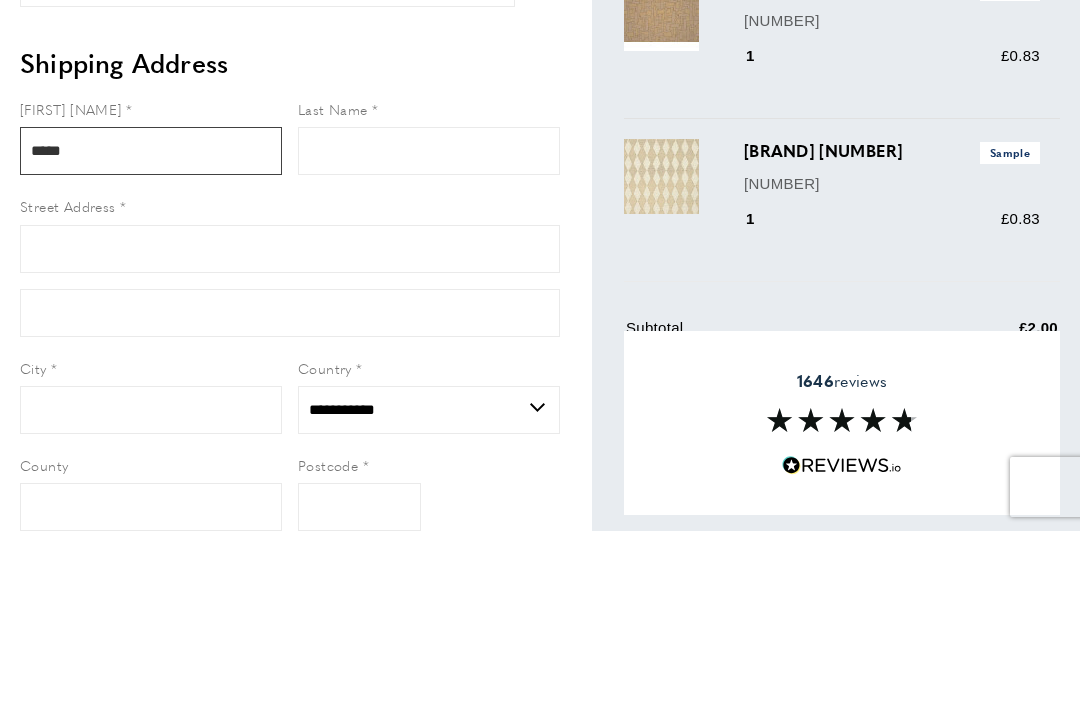 type on "*****" 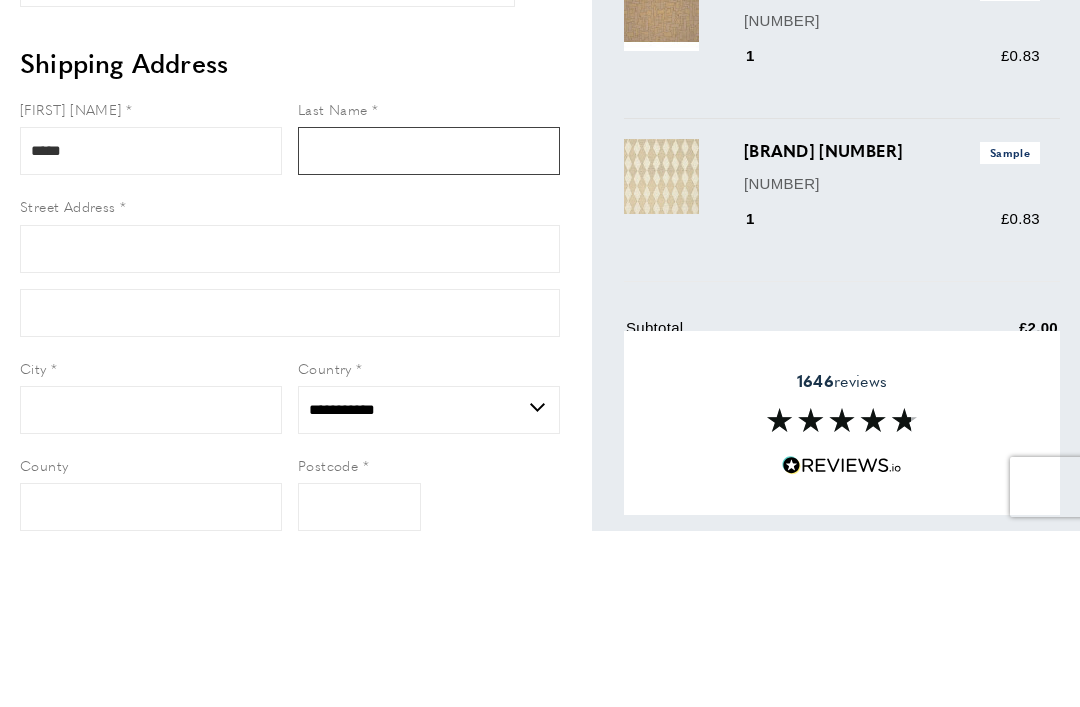 click on "Last Name" at bounding box center [429, 327] 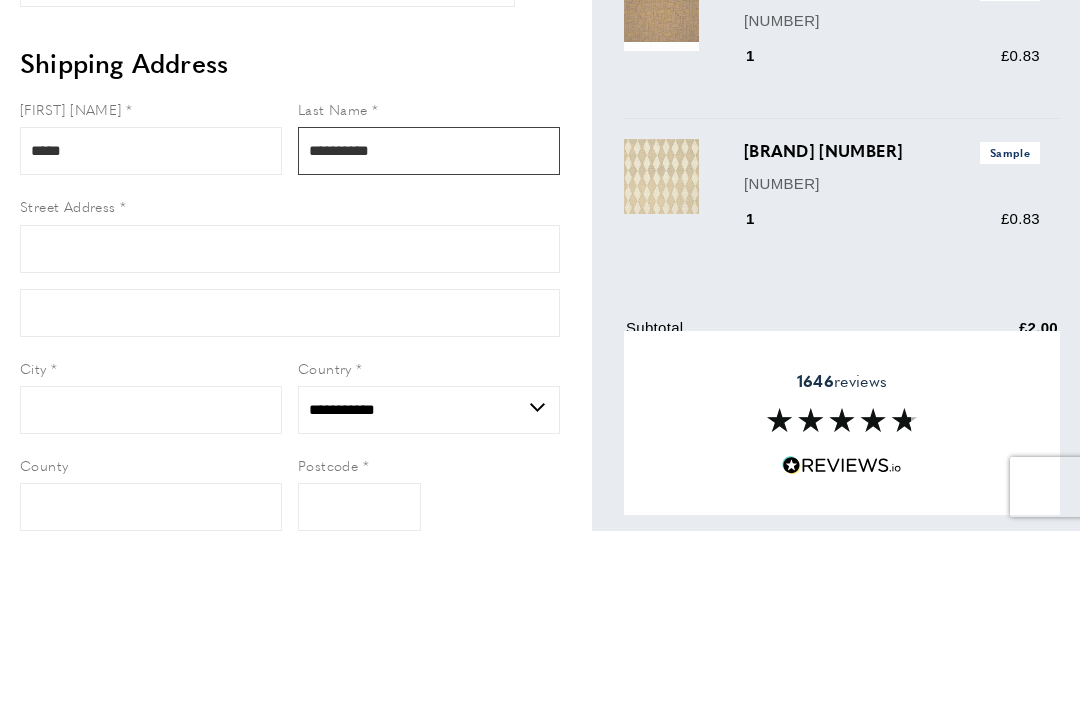 type on "**********" 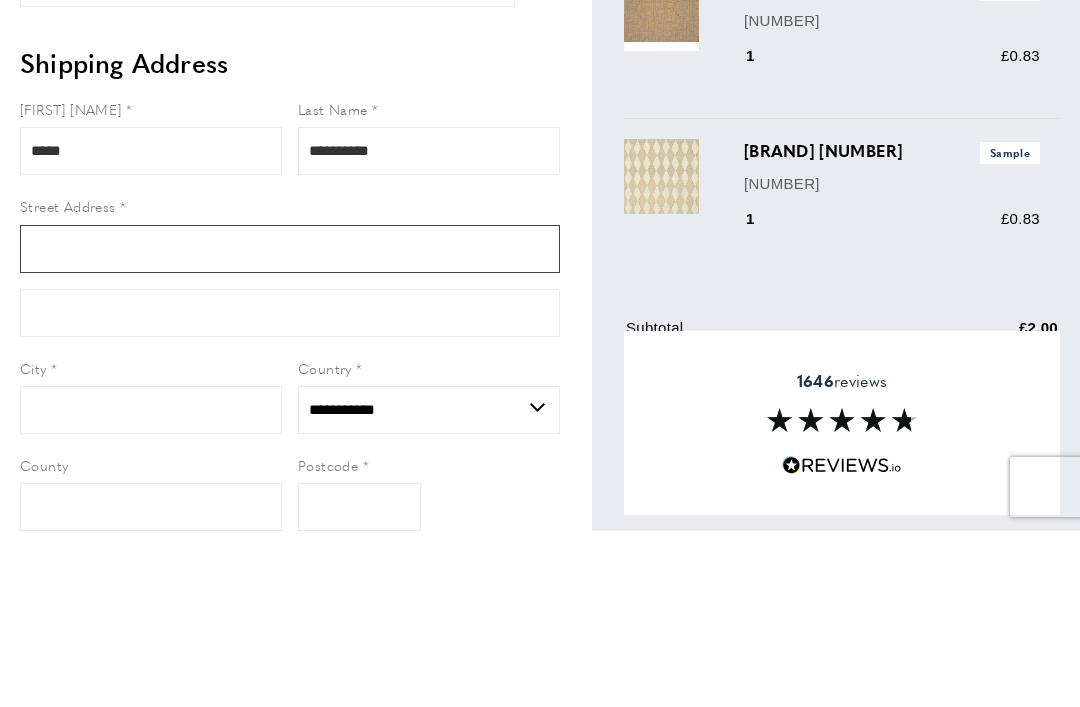 click on "Street Address" at bounding box center [290, 425] 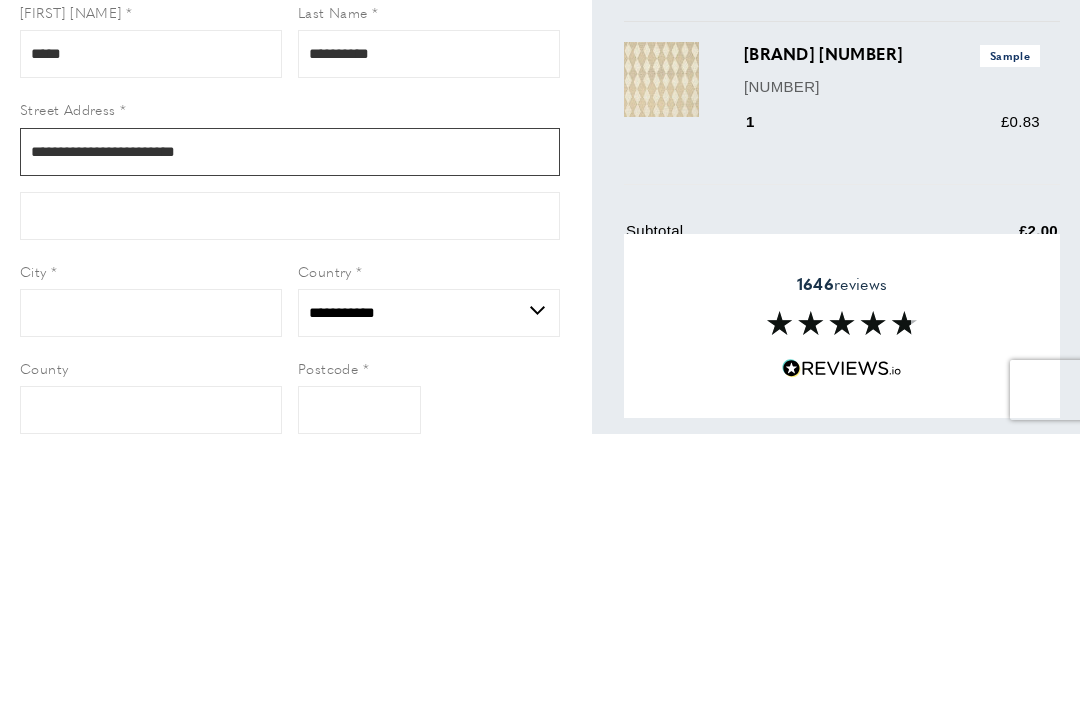 type on "**********" 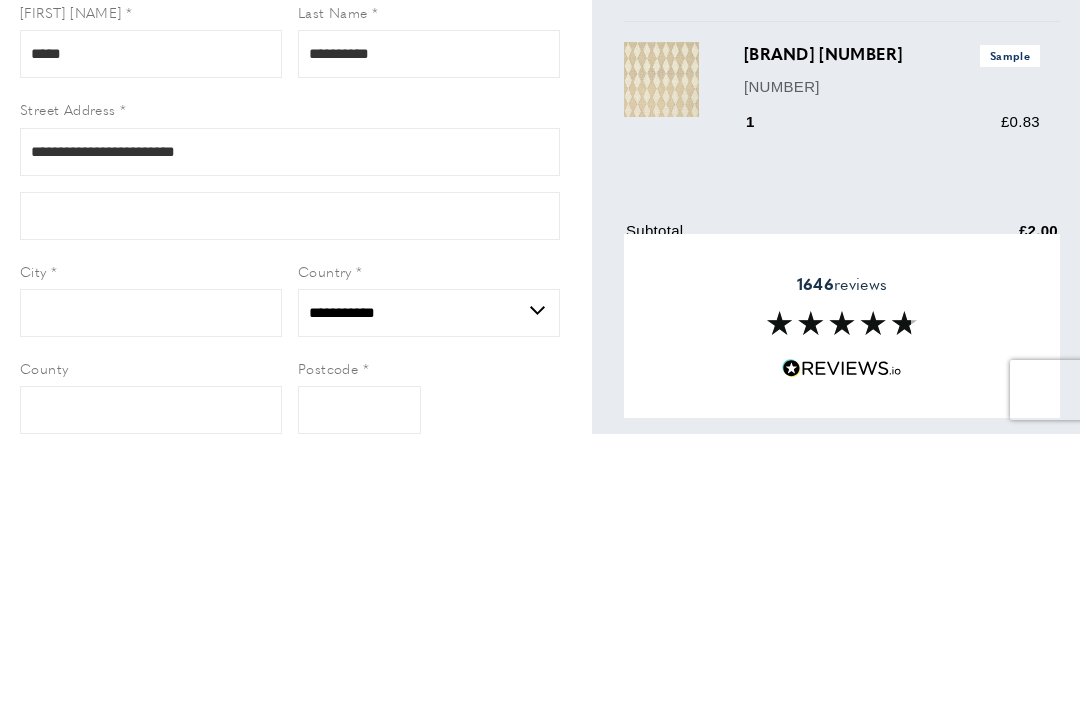 click on "City" at bounding box center [151, 544] 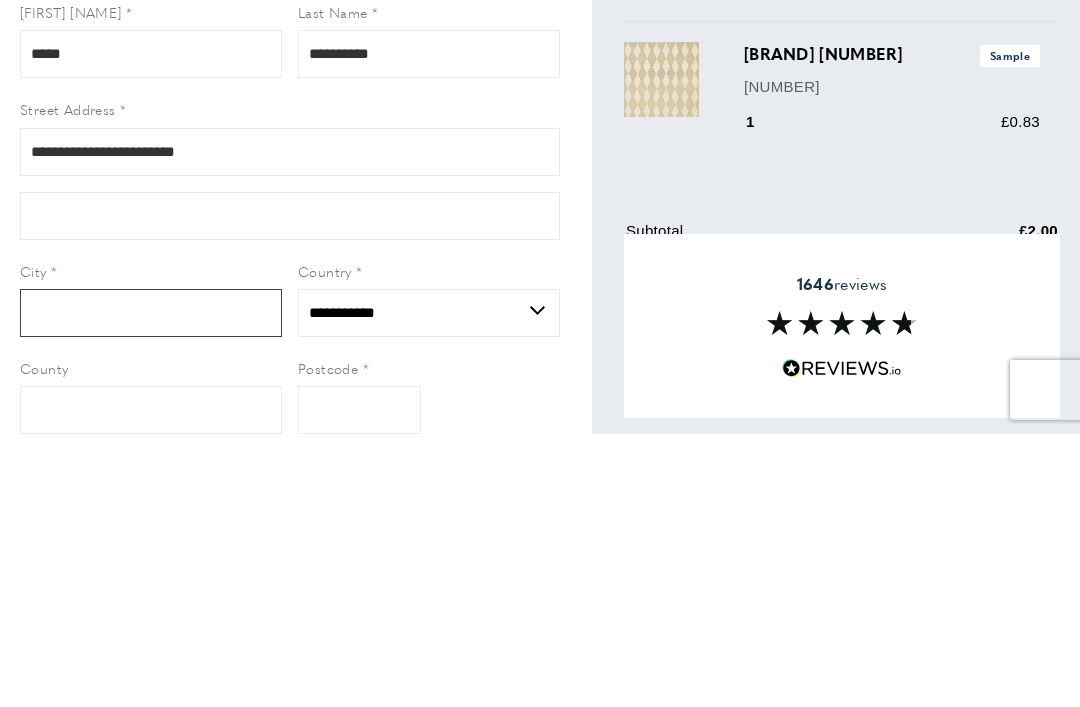 scroll, scrollTop: 26, scrollLeft: 0, axis: vertical 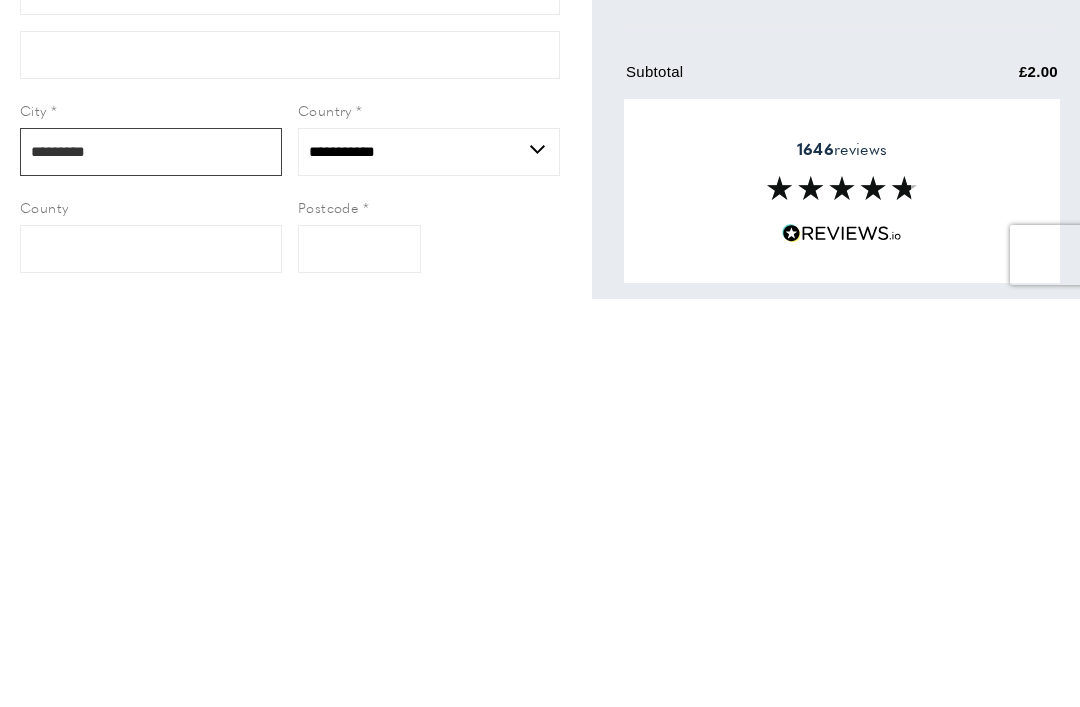 type on "*********" 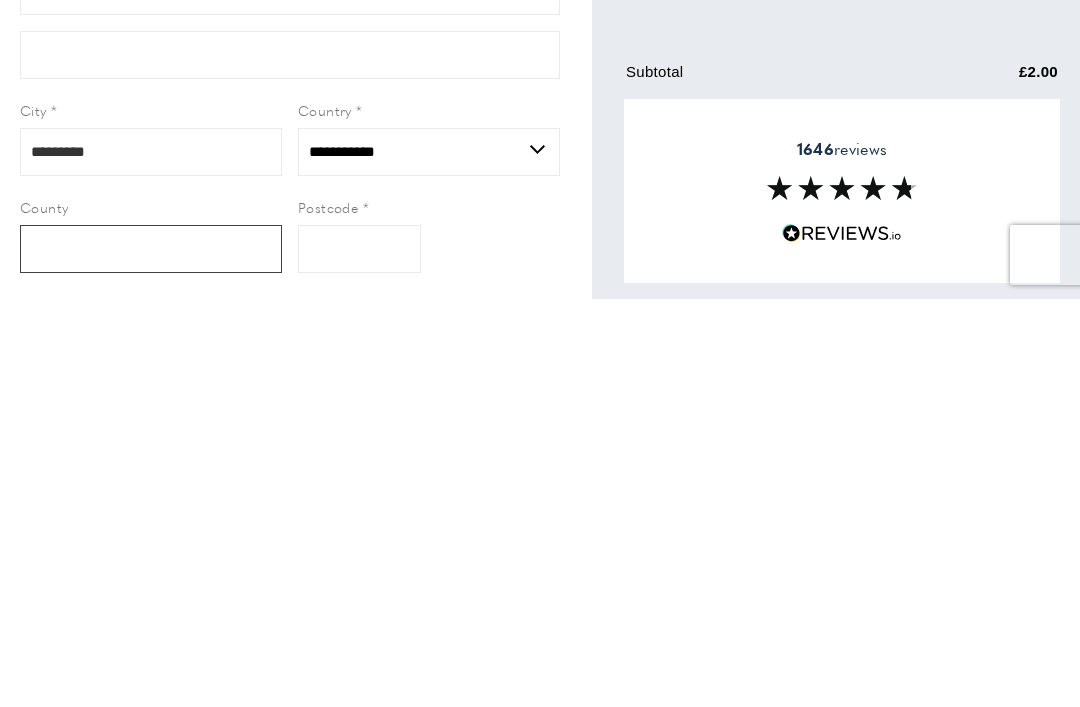 click on "County" at bounding box center [151, 657] 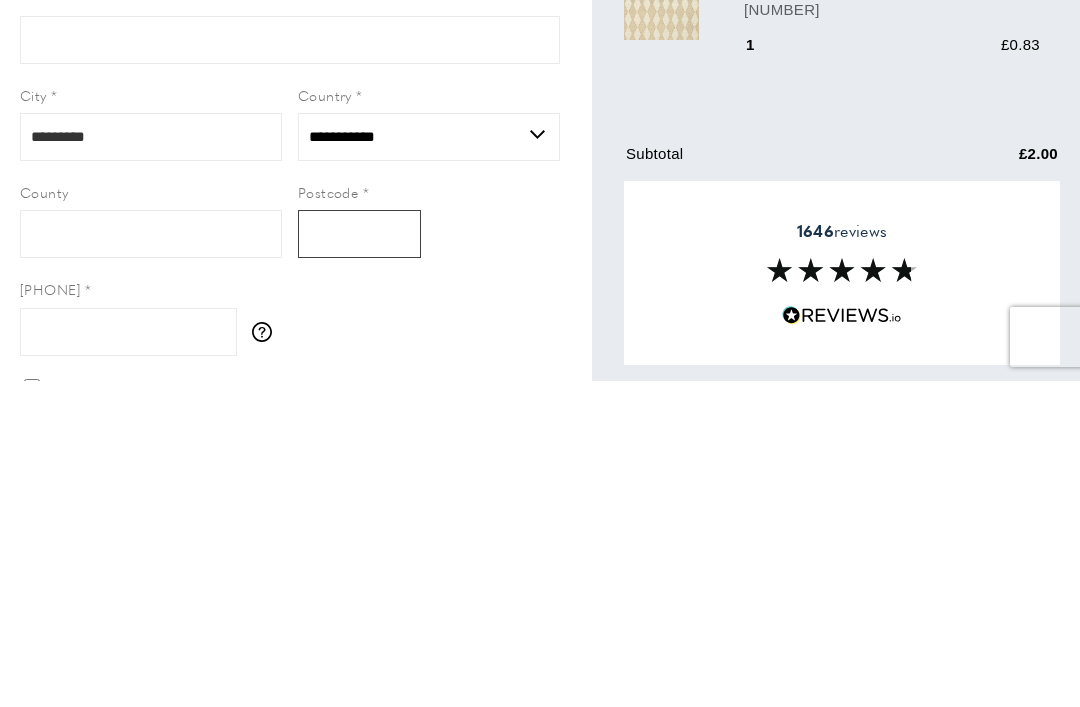 click on "Postcode" at bounding box center [359, 560] 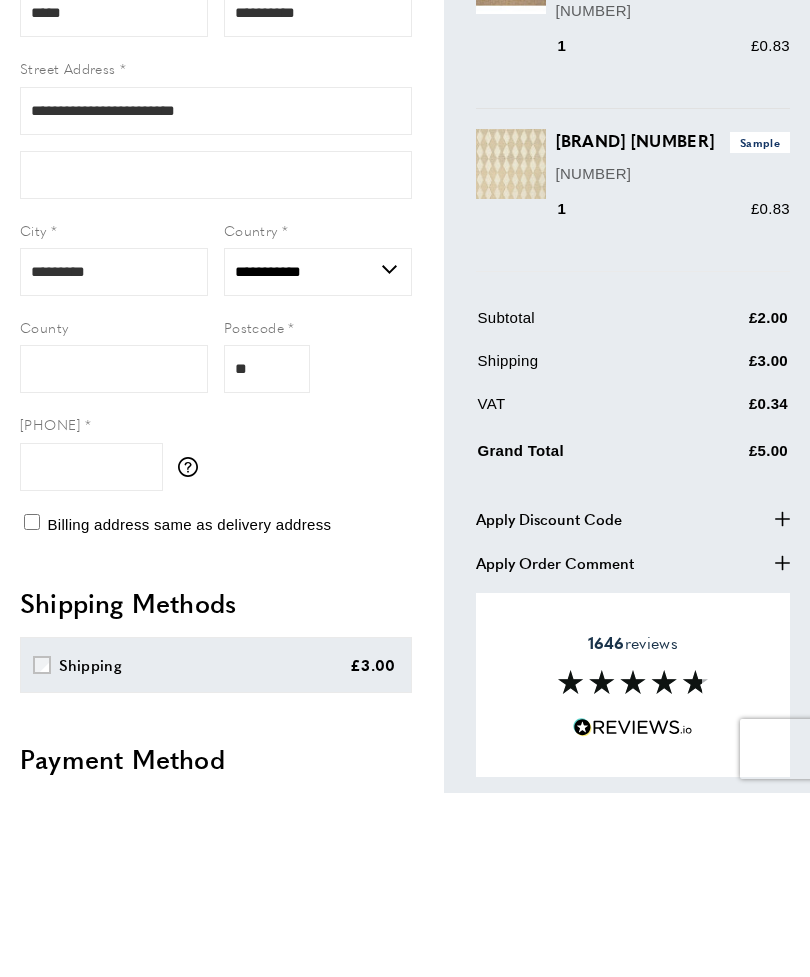 scroll, scrollTop: 307, scrollLeft: 0, axis: vertical 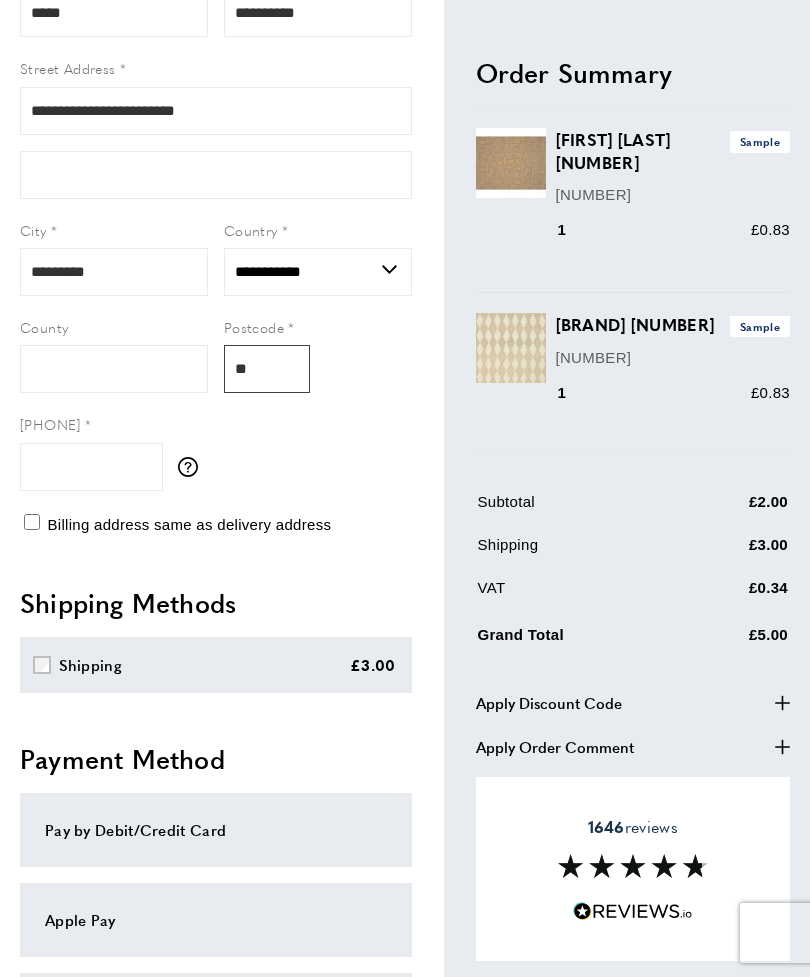 click on "**" at bounding box center (267, 369) 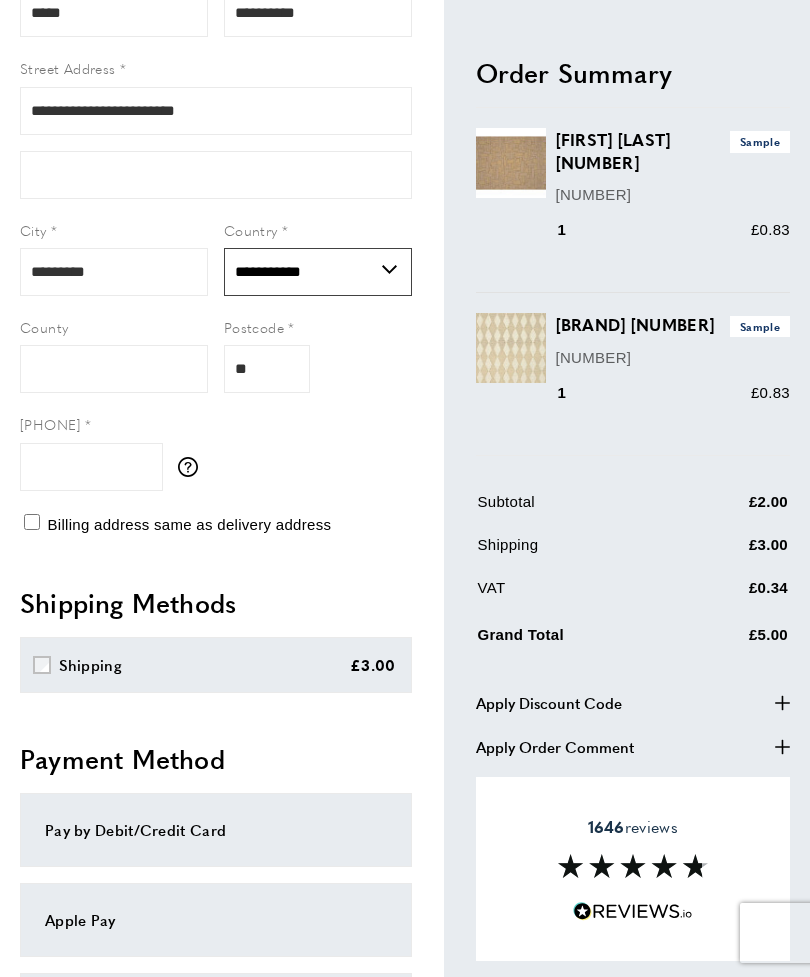 click on "**********" at bounding box center [318, 272] 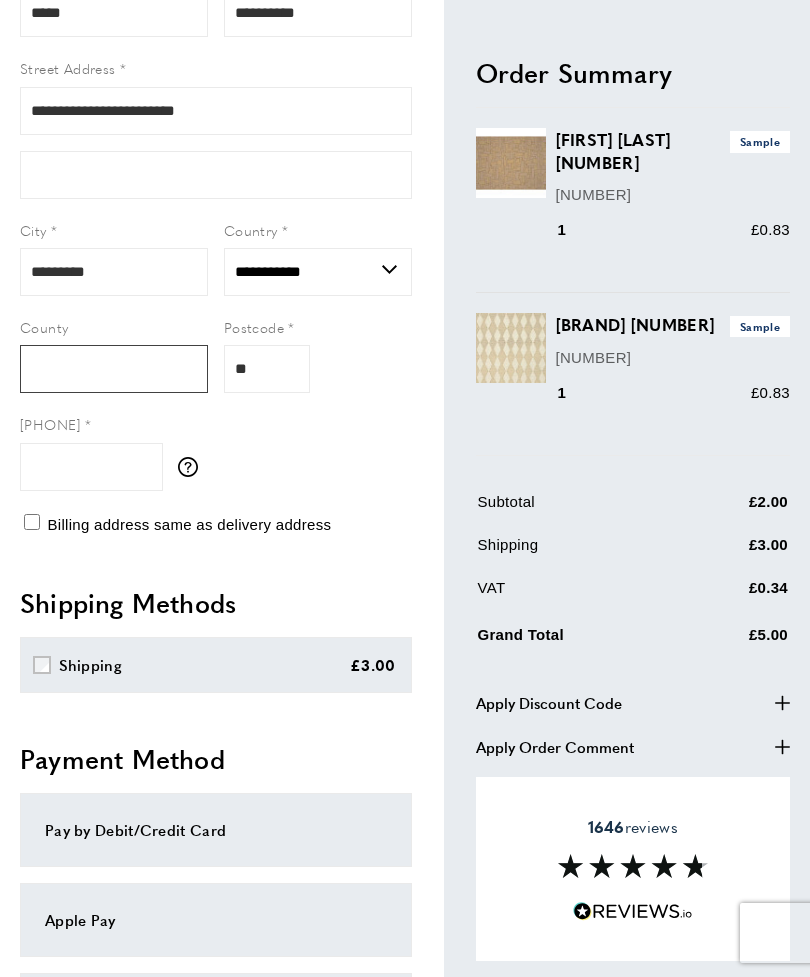 click on "County" at bounding box center (114, 369) 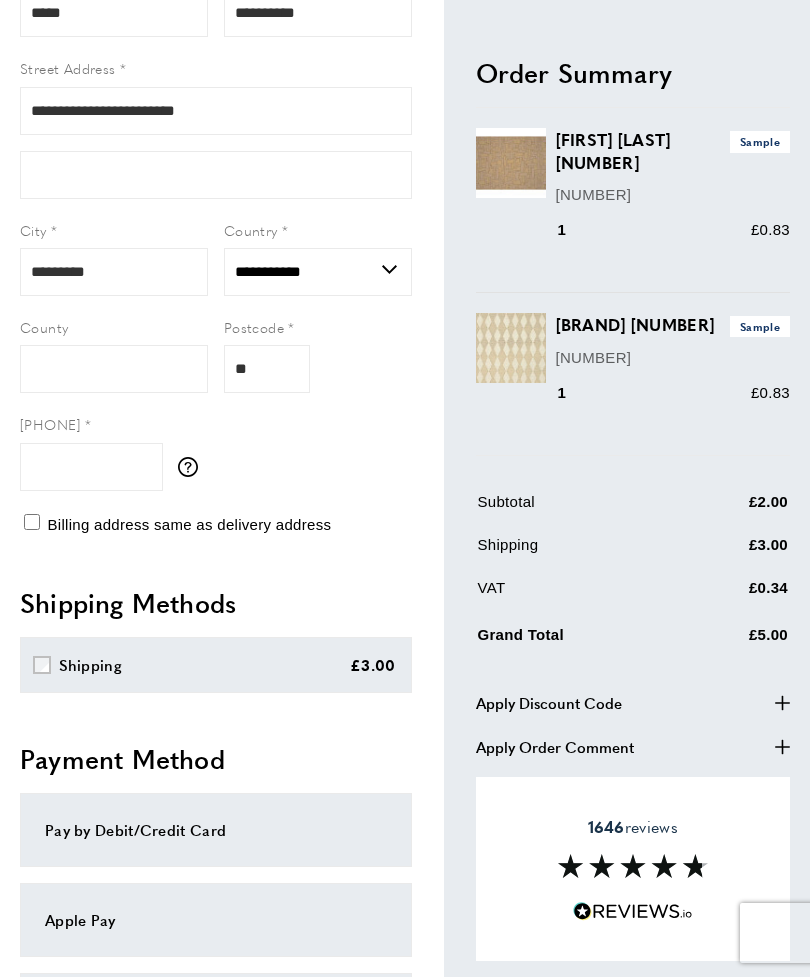 click on "Postcode" at bounding box center (254, 327) 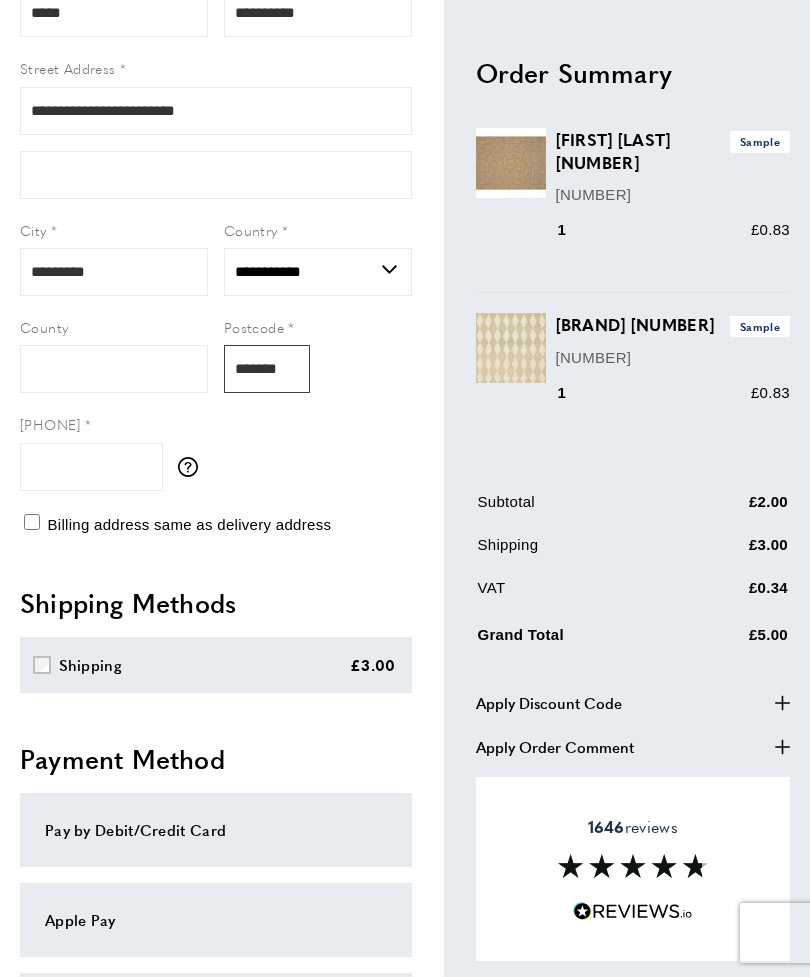 type on "*******" 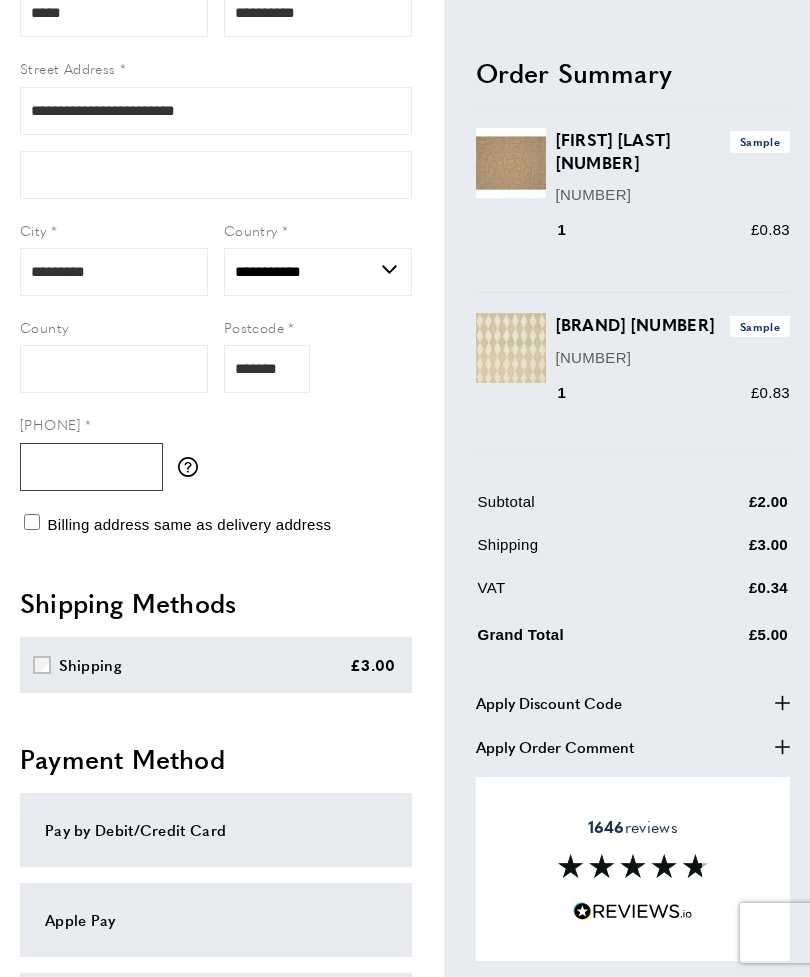 click on "Phone Number" at bounding box center (91, 467) 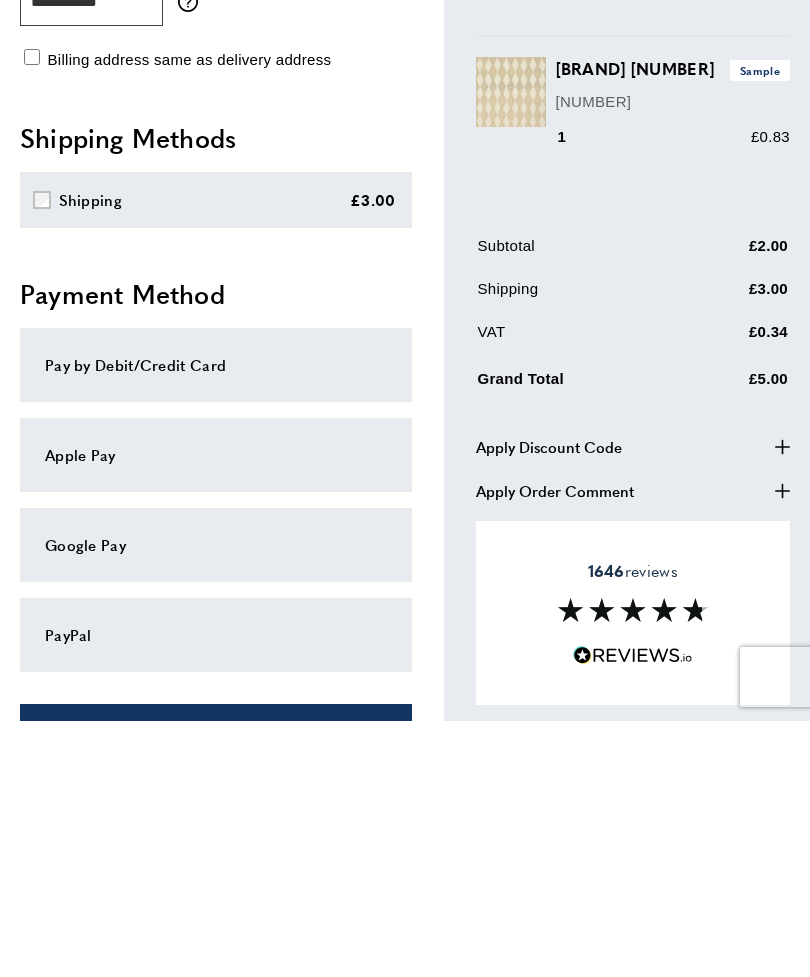 type on "**********" 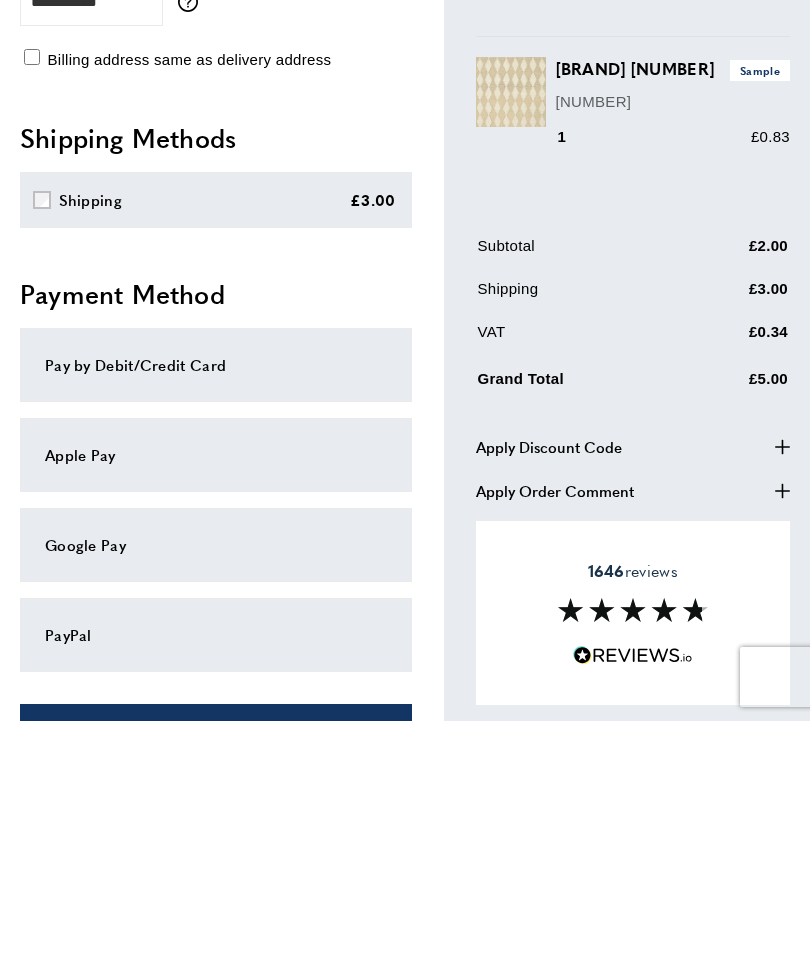 click on "Pay by Debit/Credit Card" at bounding box center [216, 621] 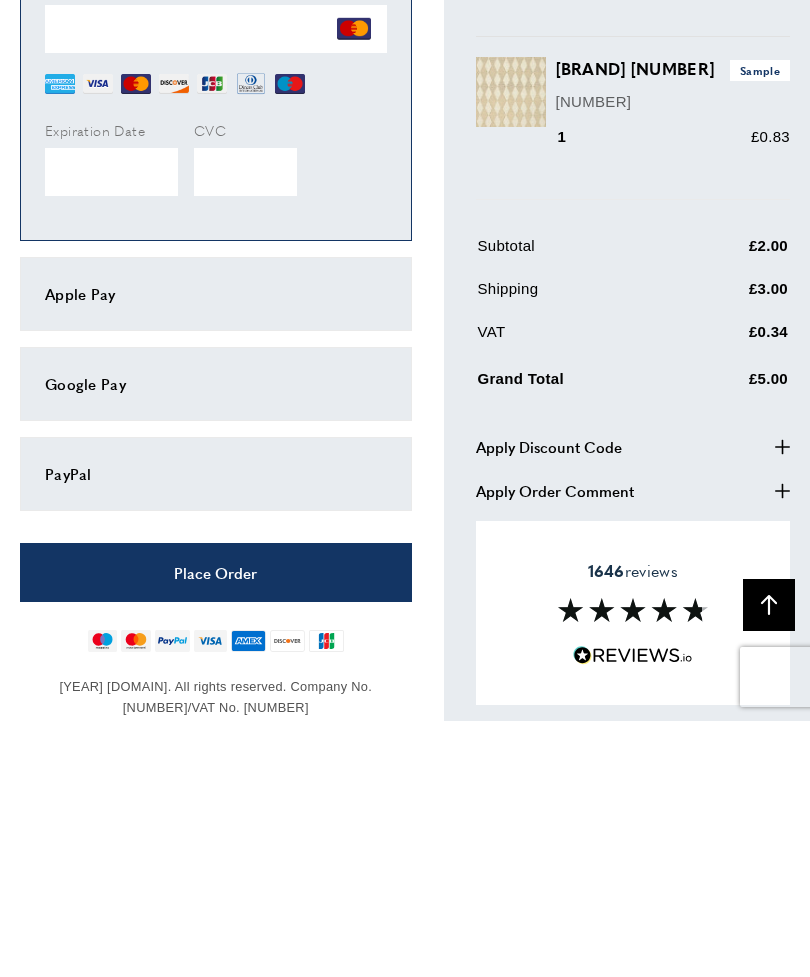 scroll, scrollTop: 971, scrollLeft: 0, axis: vertical 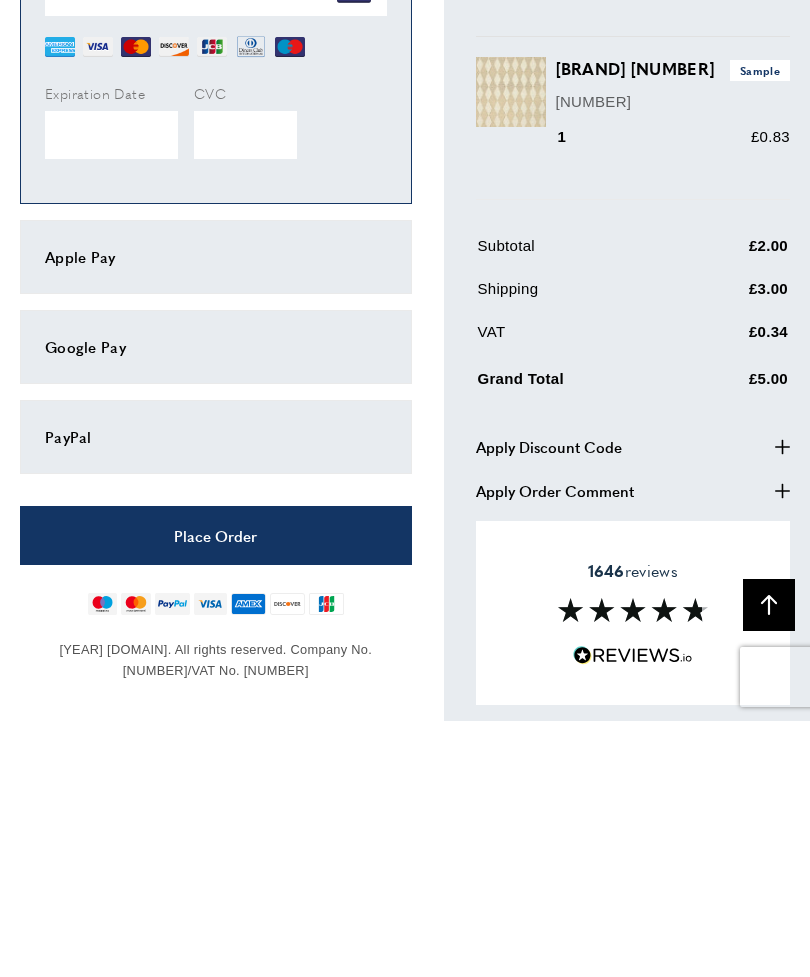 click on "Place Order" at bounding box center [216, 791] 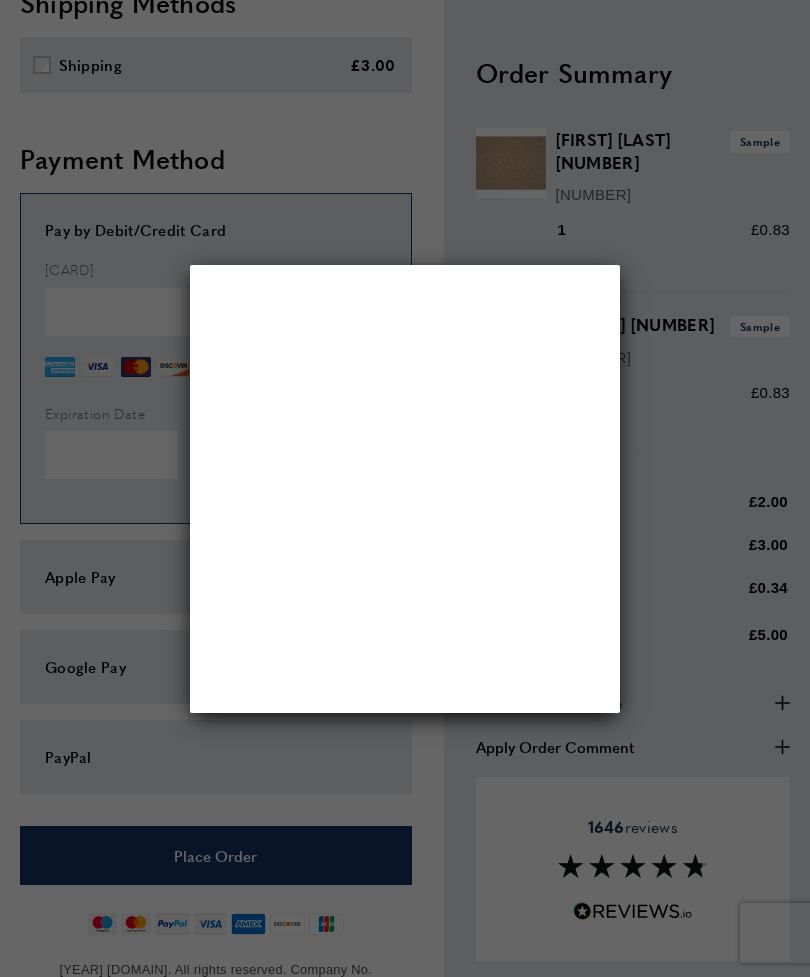 scroll, scrollTop: 0, scrollLeft: 0, axis: both 